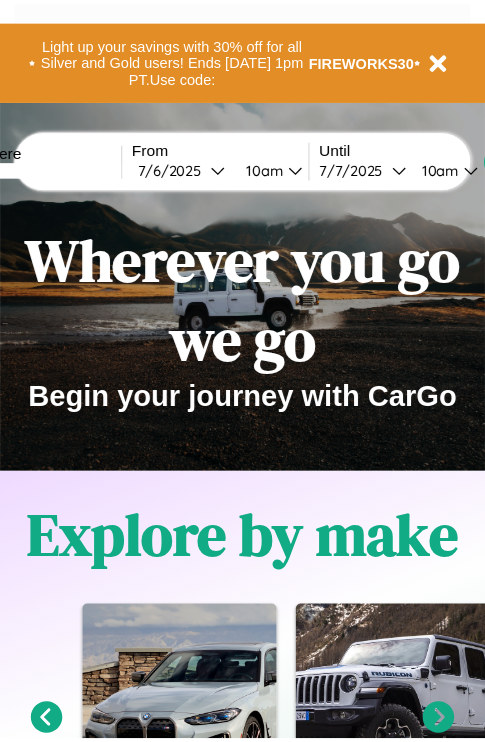 scroll, scrollTop: 0, scrollLeft: 0, axis: both 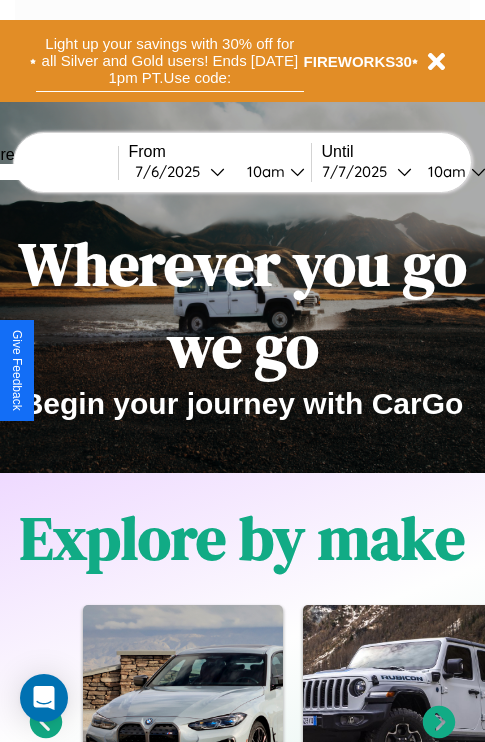 click on "Light up your savings with 30% off for all Silver and Gold users! Ends [DATE] 1pm PT.  Use code:" at bounding box center (170, 61) 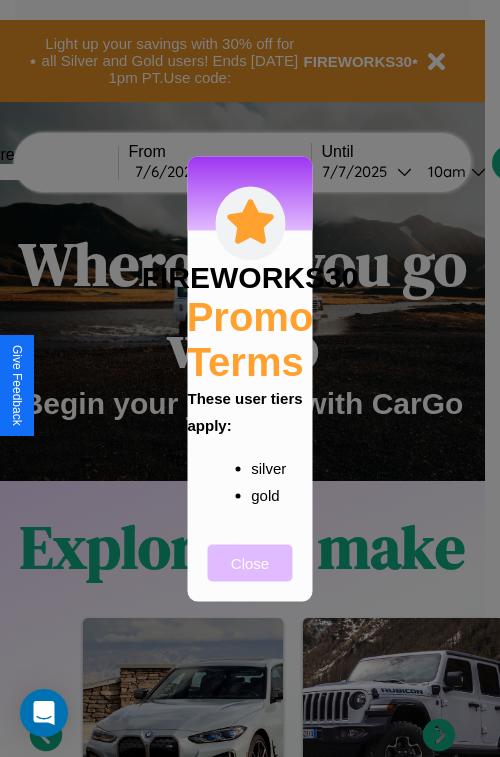click on "Close" at bounding box center [250, 562] 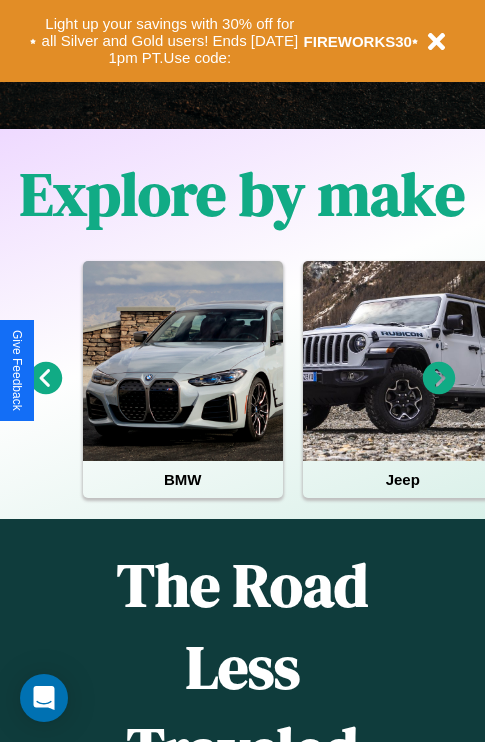scroll, scrollTop: 2423, scrollLeft: 0, axis: vertical 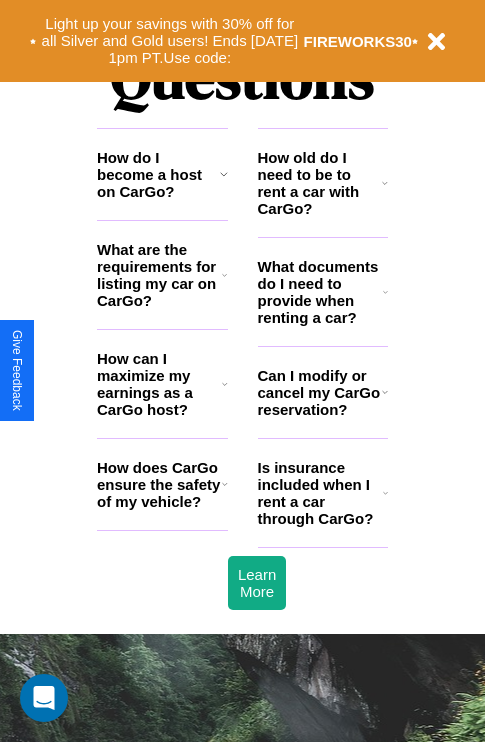 click on "What documents do I need to provide when renting a car?" at bounding box center (321, 292) 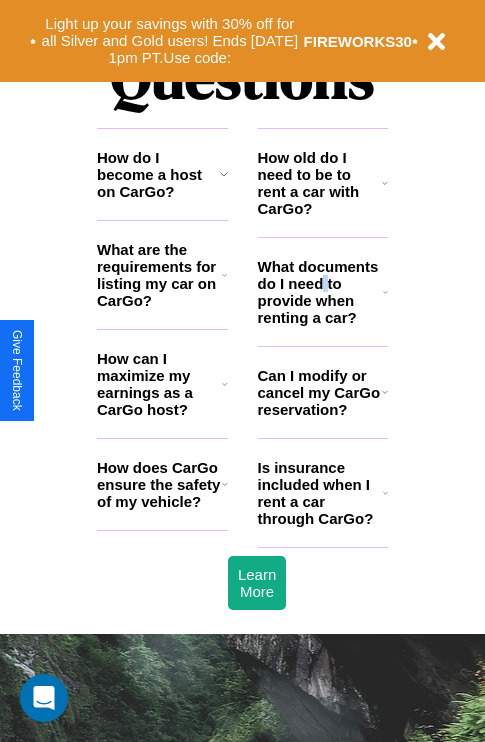 click on "What documents do I need to provide when renting a car?" at bounding box center [321, 292] 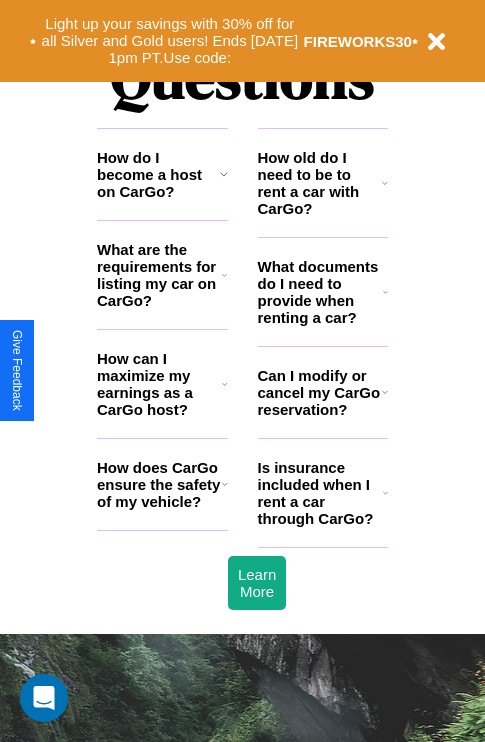 click 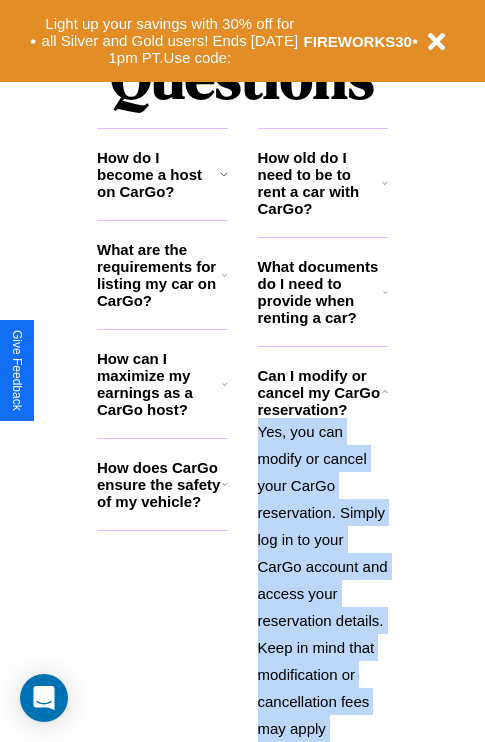 scroll, scrollTop: 2620, scrollLeft: 0, axis: vertical 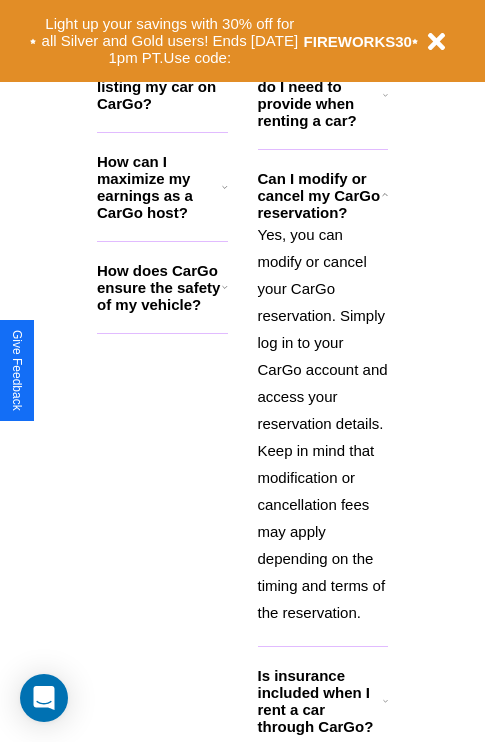 click 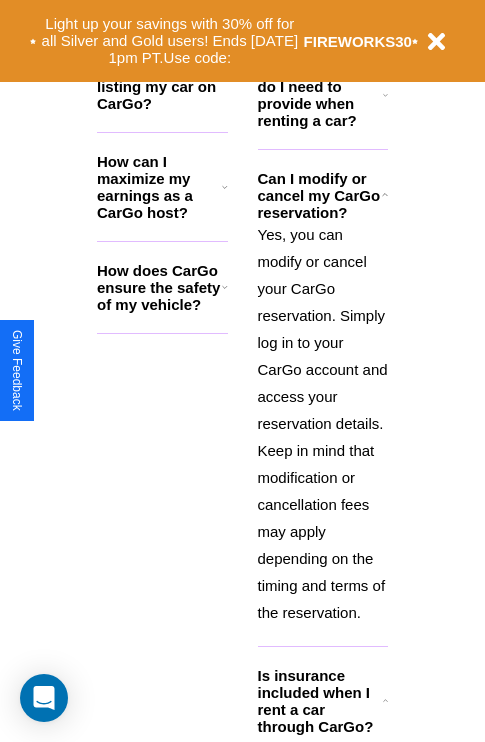 click on "How does CarGo ensure the safety of my vehicle?" at bounding box center [159, 287] 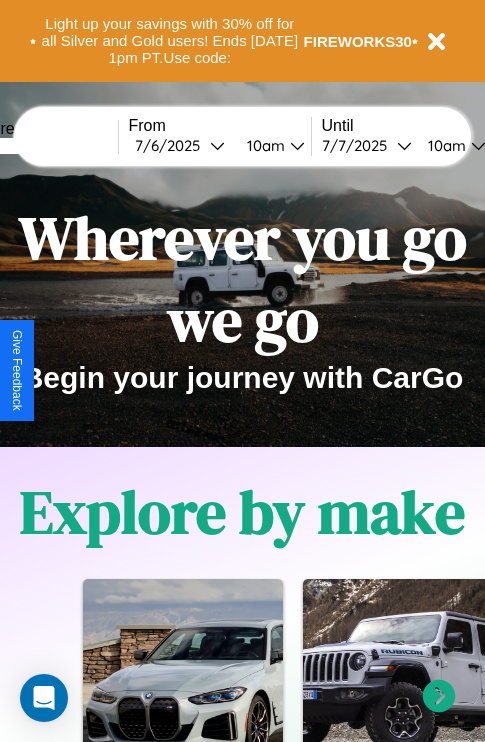 scroll, scrollTop: 0, scrollLeft: 0, axis: both 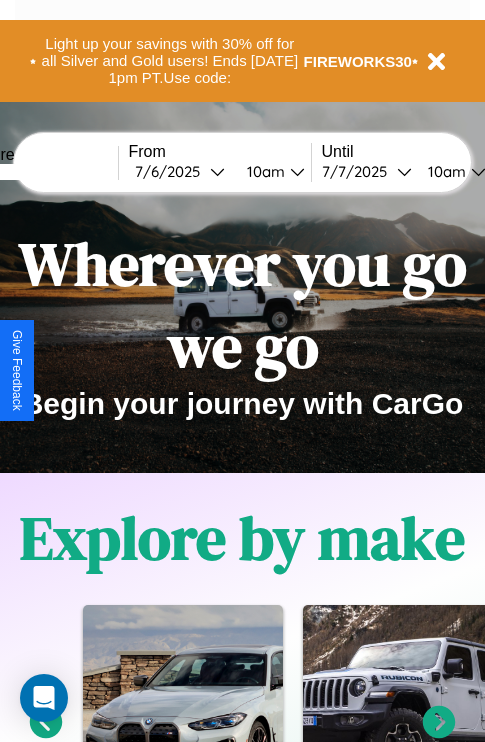 click at bounding box center (43, 172) 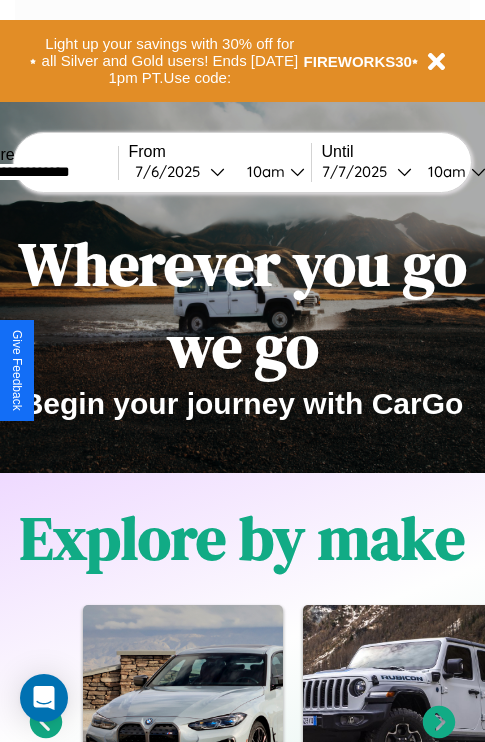 type on "**********" 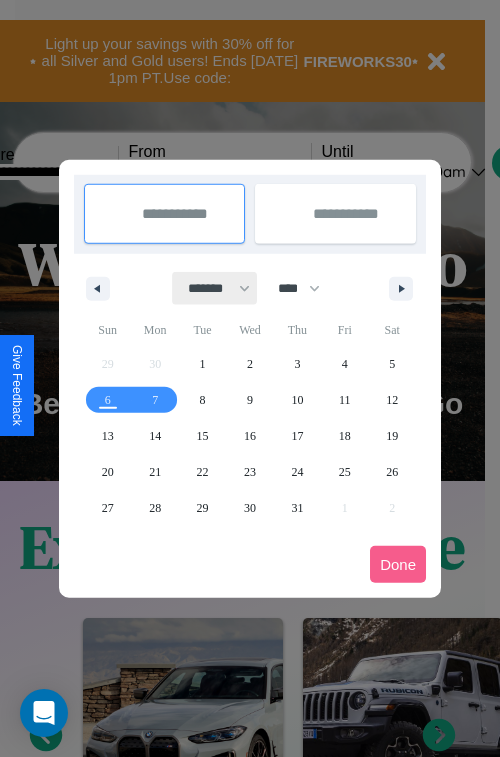 click on "******* ******** ***** ***** *** **** **** ****** ********* ******* ******** ********" at bounding box center (215, 288) 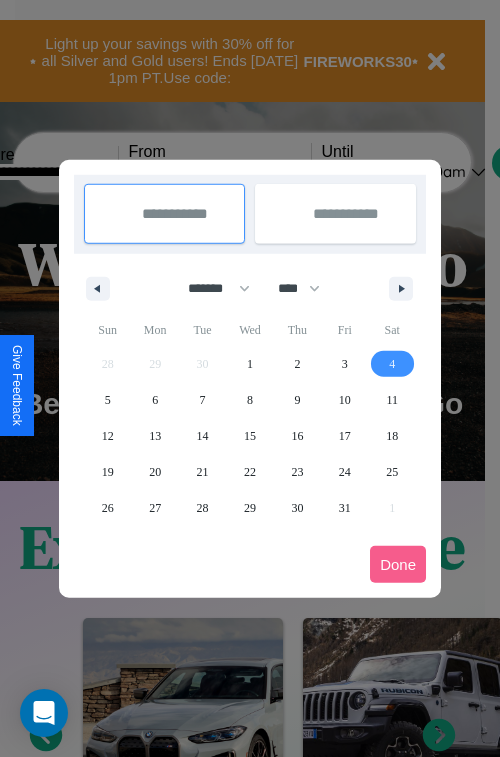 click on "4" at bounding box center [392, 364] 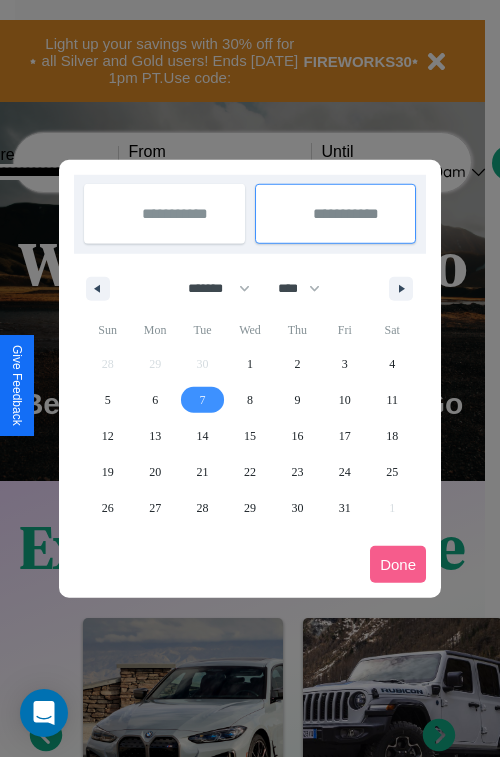 click on "7" at bounding box center (203, 400) 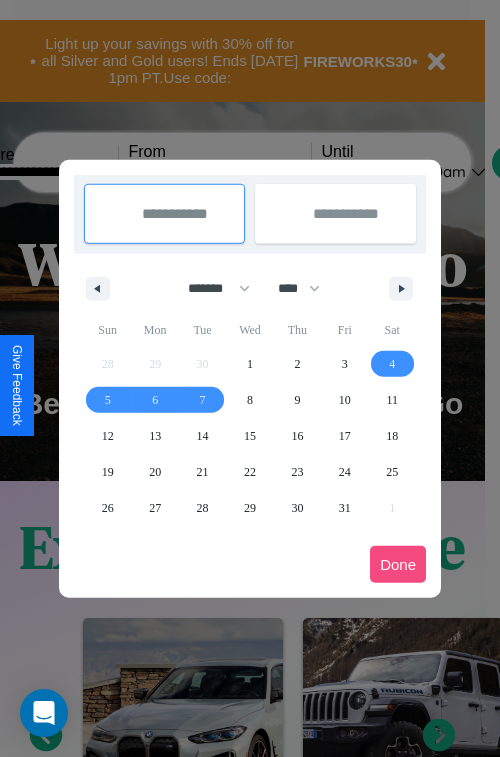 click on "Done" at bounding box center [398, 564] 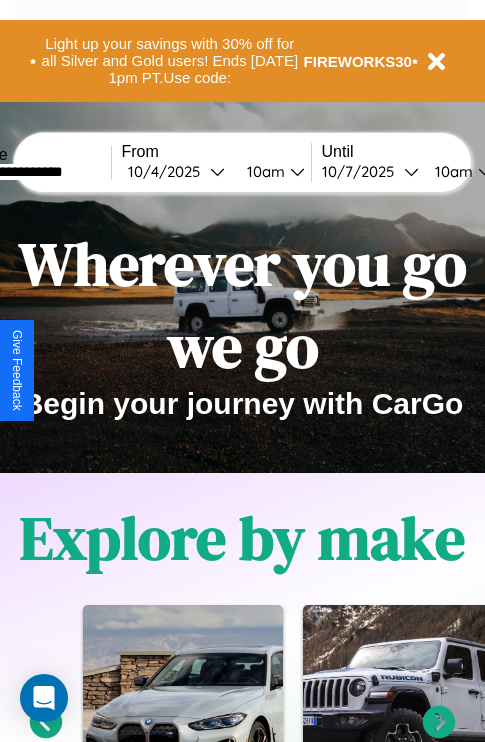 scroll, scrollTop: 0, scrollLeft: 75, axis: horizontal 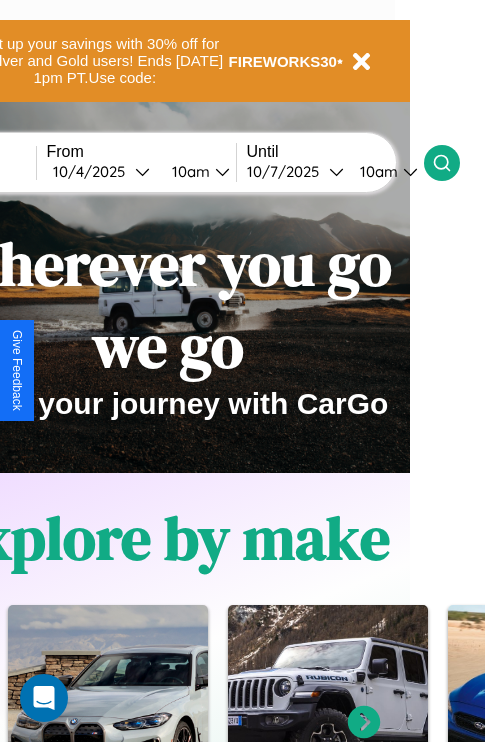 click 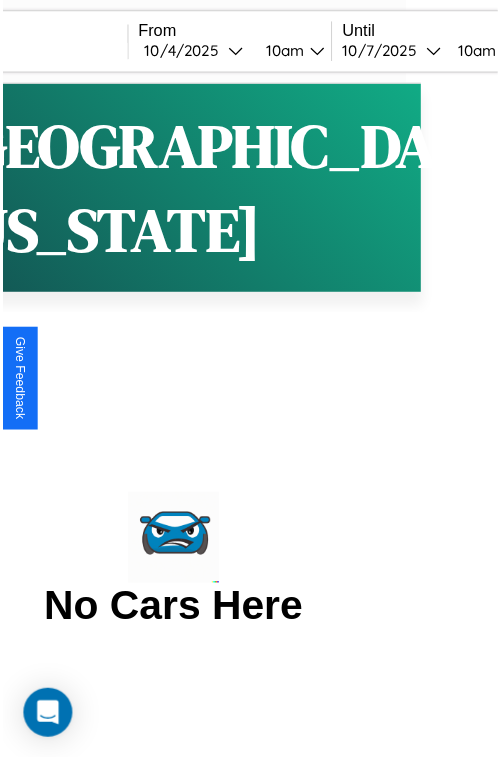scroll, scrollTop: 0, scrollLeft: 0, axis: both 